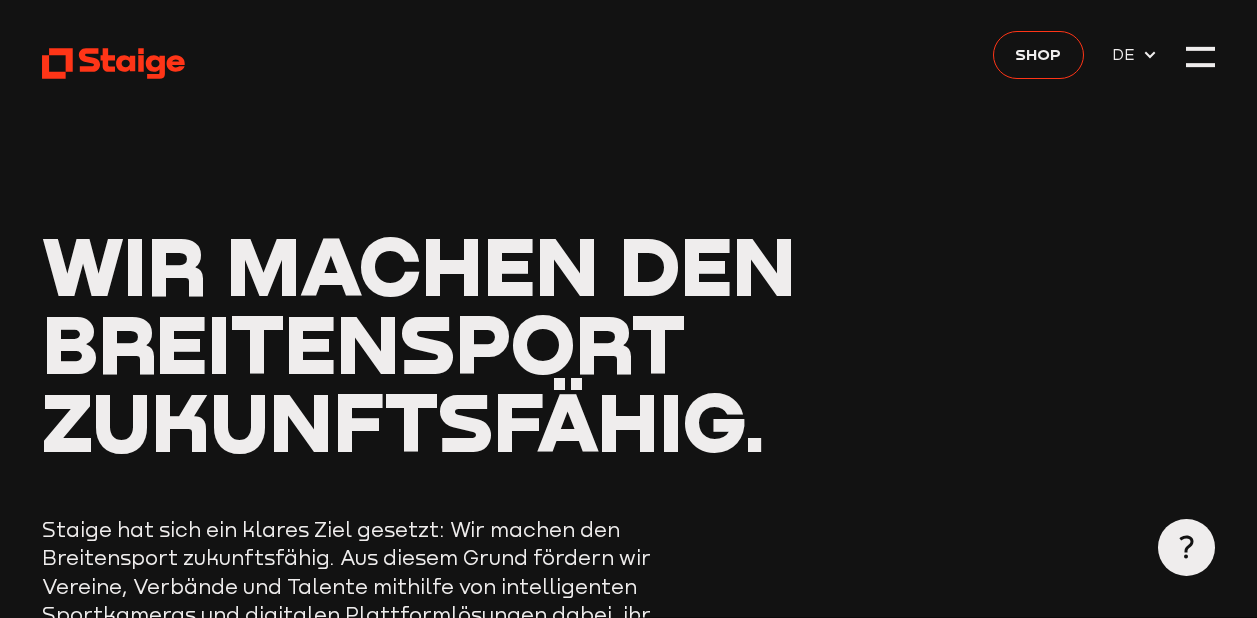 scroll, scrollTop: 0, scrollLeft: 0, axis: both 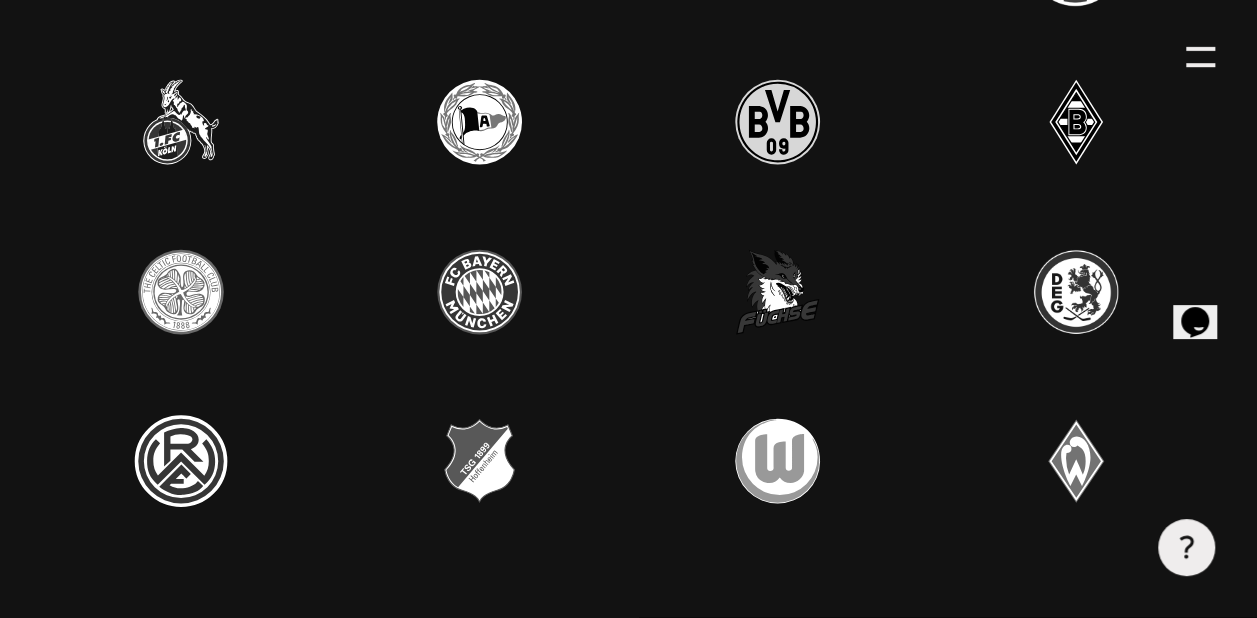click at bounding box center (777, 292) 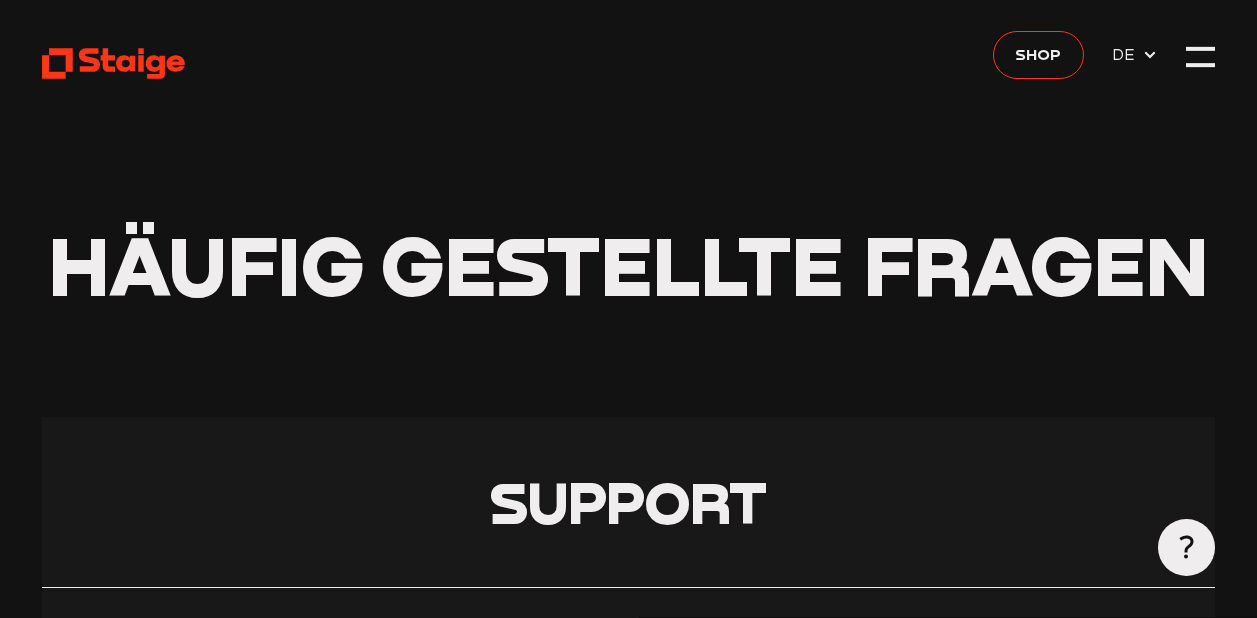 scroll, scrollTop: 0, scrollLeft: 0, axis: both 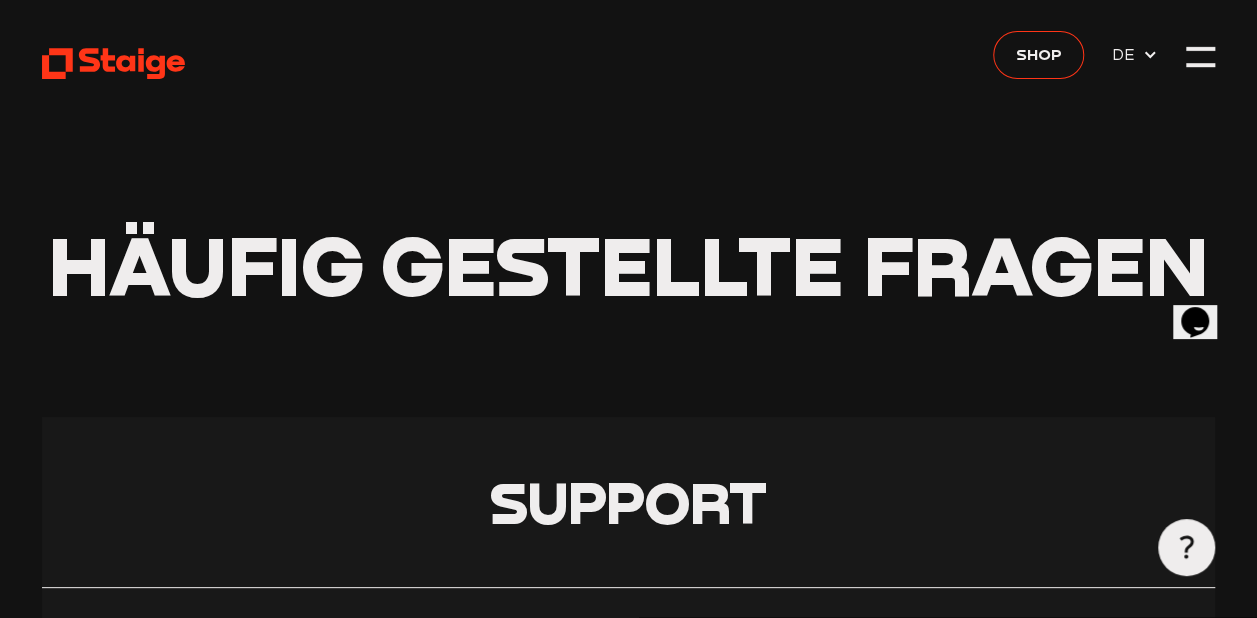 click at bounding box center [1200, 65] 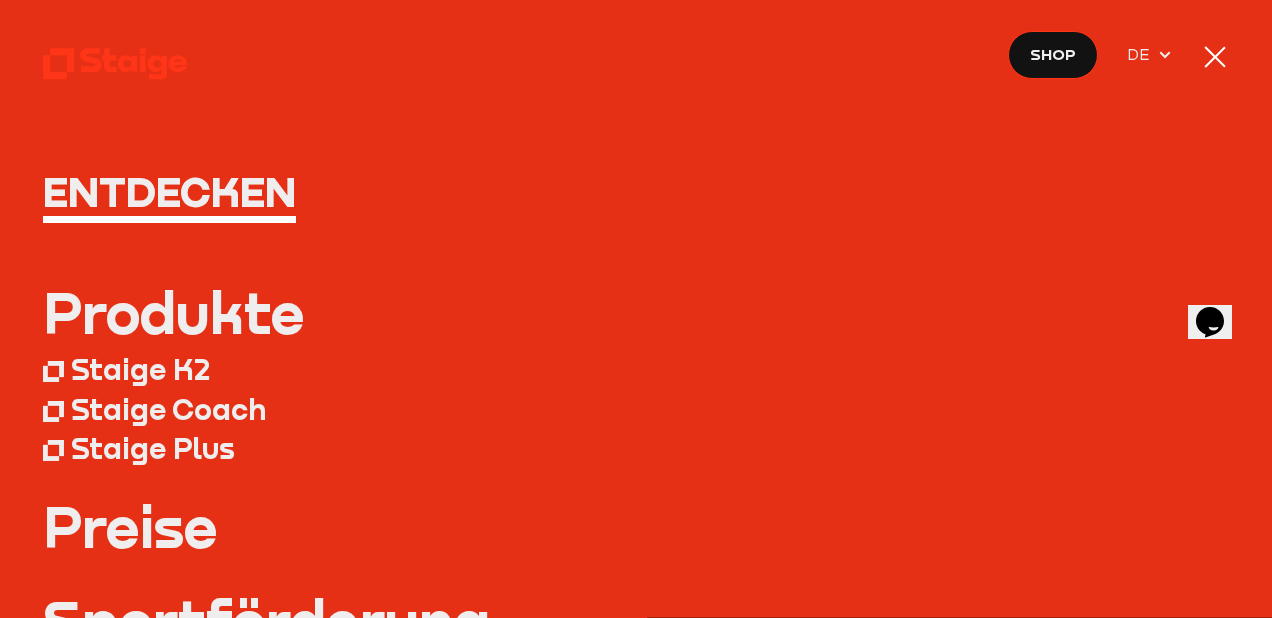 click on "Entdecken
Produkte
Staige K2 Staige Coach Staige Plus Preise Blog FAQ" at bounding box center (636, 309) 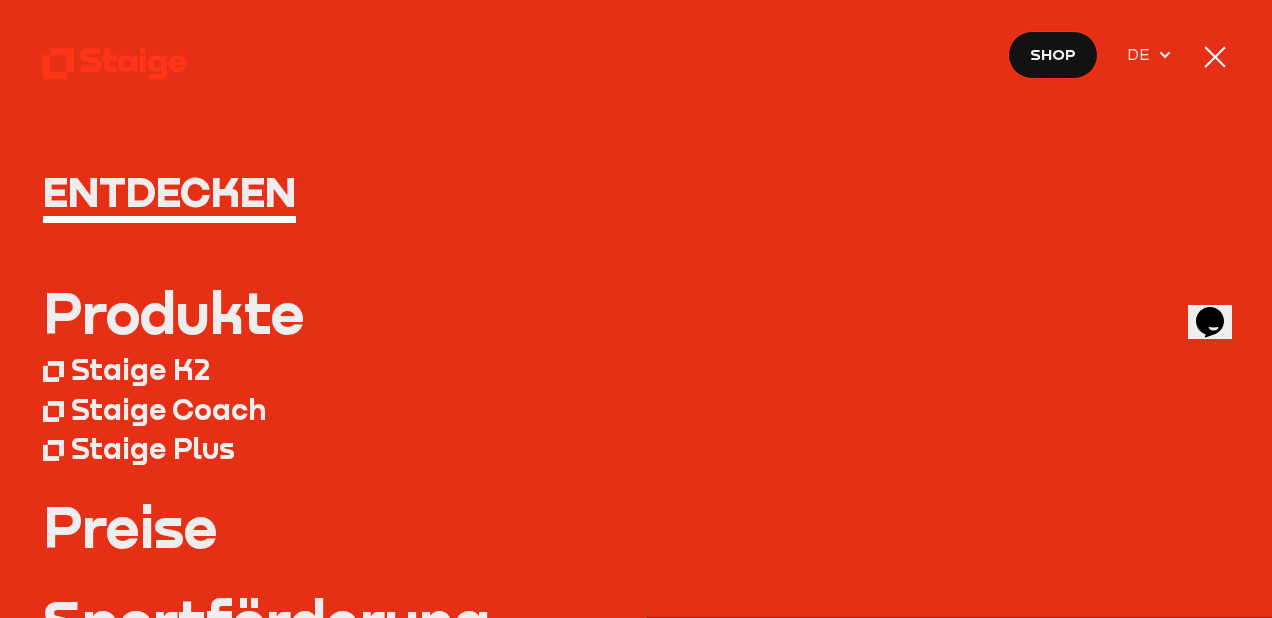 click at bounding box center [1215, 56] 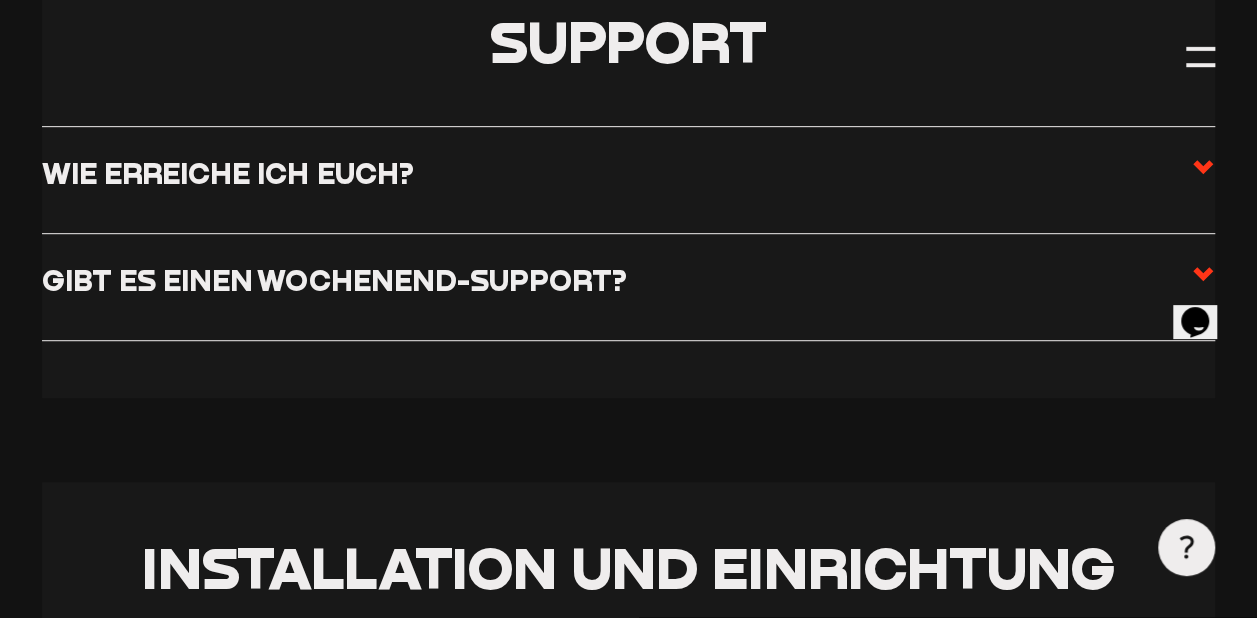 scroll, scrollTop: 529, scrollLeft: 0, axis: vertical 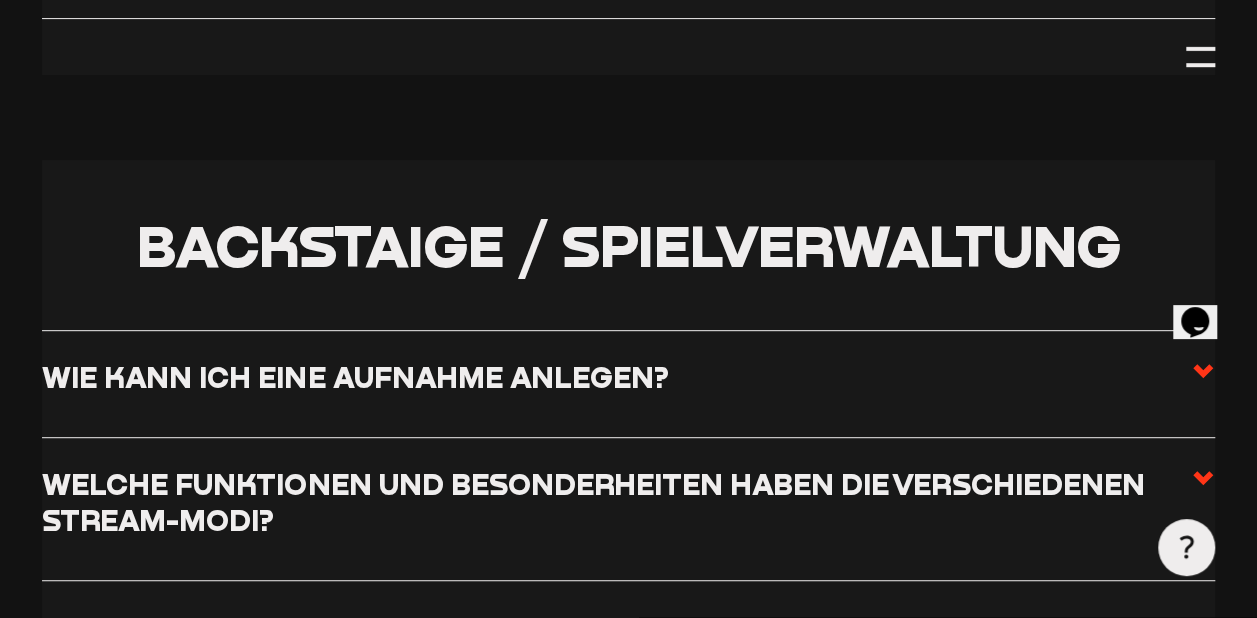 click on "Wie kann ich eine Aufnahme anlegen?" at bounding box center [355, 376] 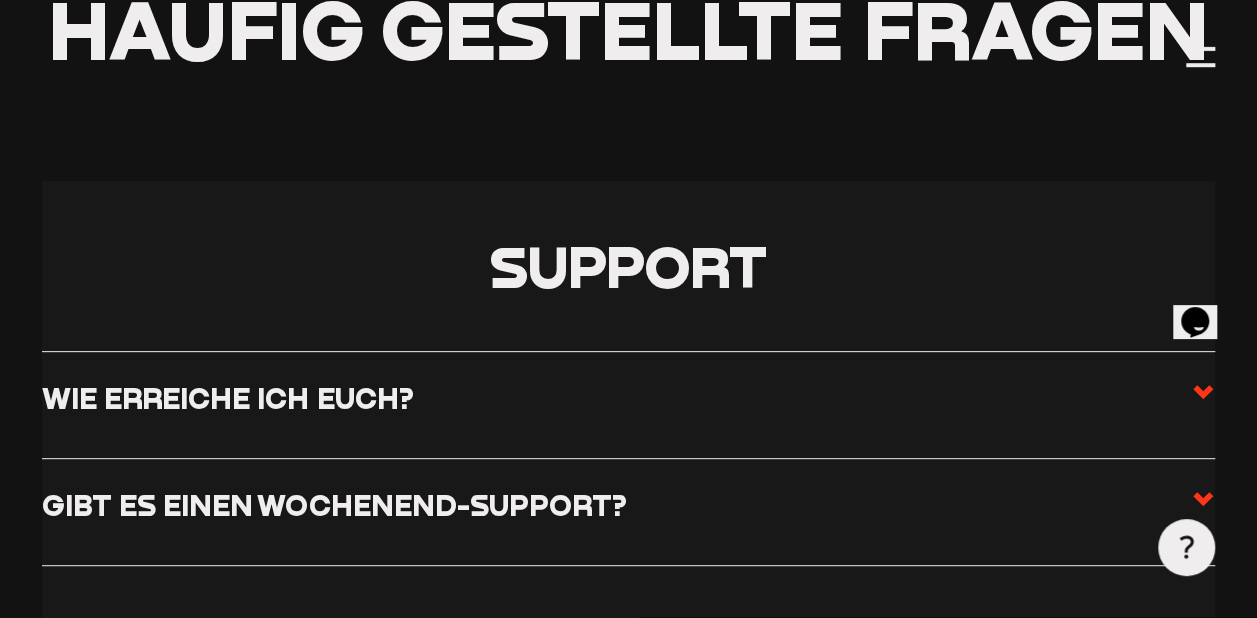 scroll, scrollTop: 0, scrollLeft: 0, axis: both 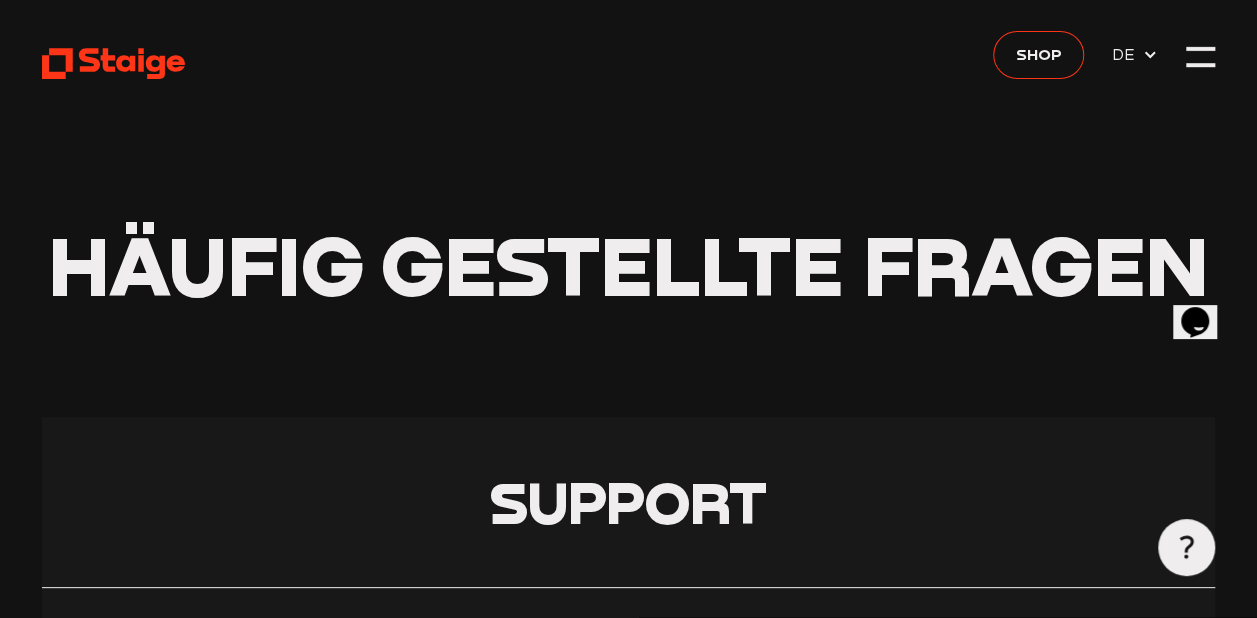 click on "Shop" at bounding box center [1038, 54] 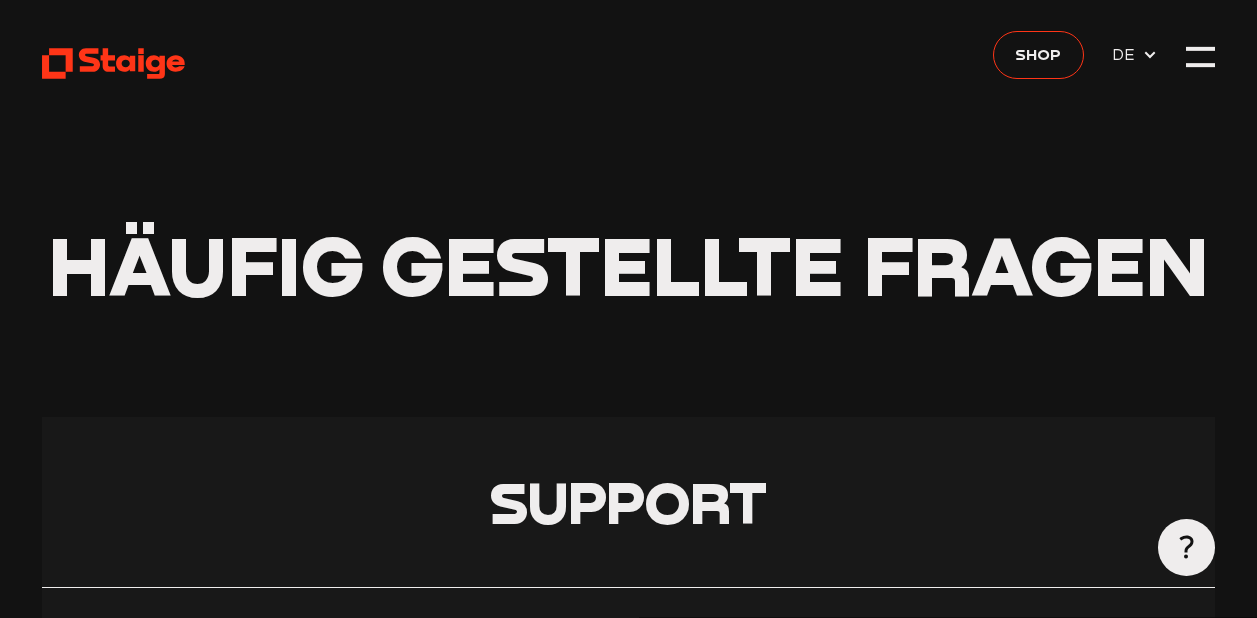scroll, scrollTop: 0, scrollLeft: 0, axis: both 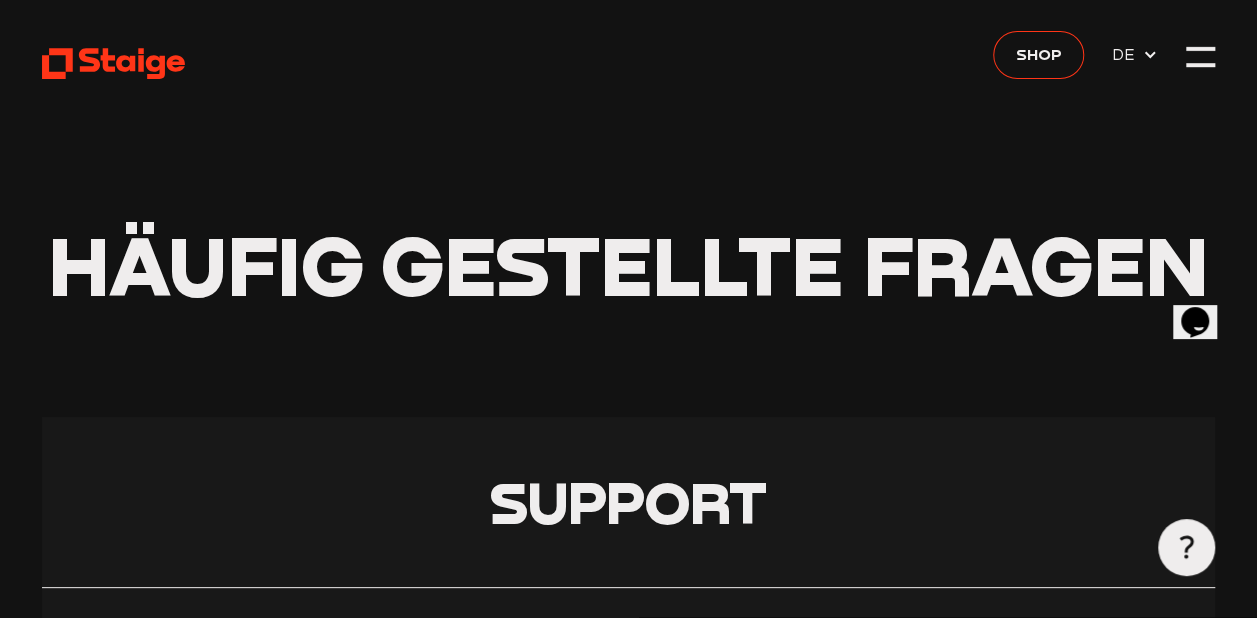 click at bounding box center (1200, 56) 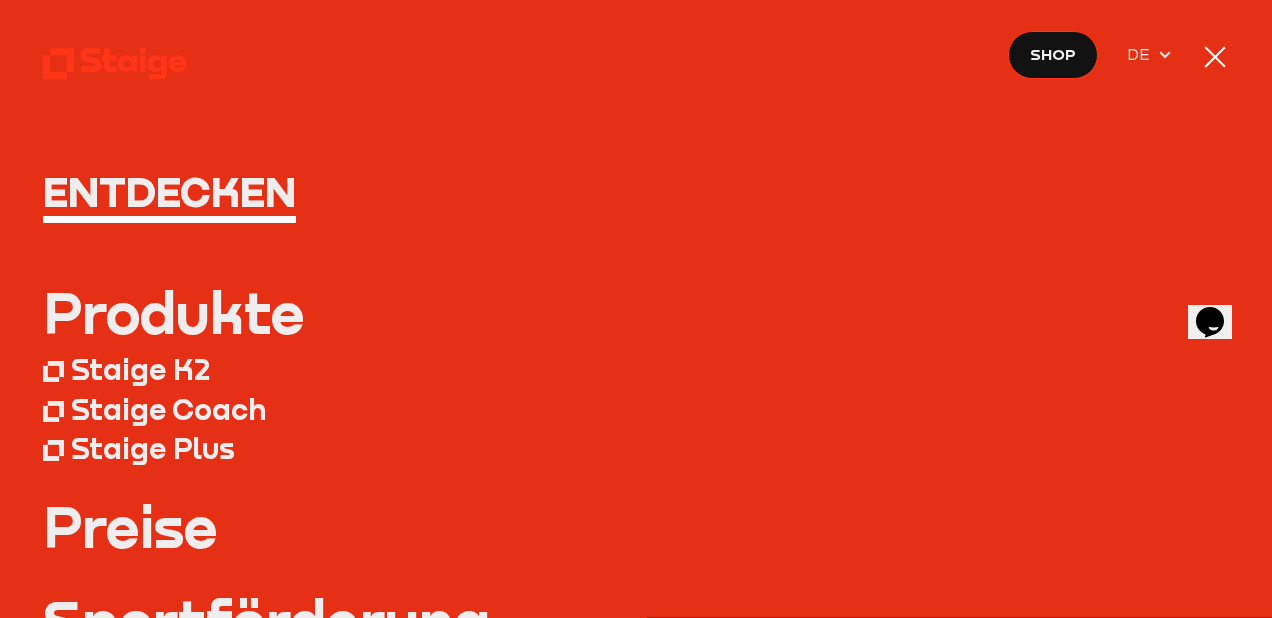 drag, startPoint x: 1256, startPoint y: 104, endPoint x: 1257, endPoint y: 209, distance: 105.00476 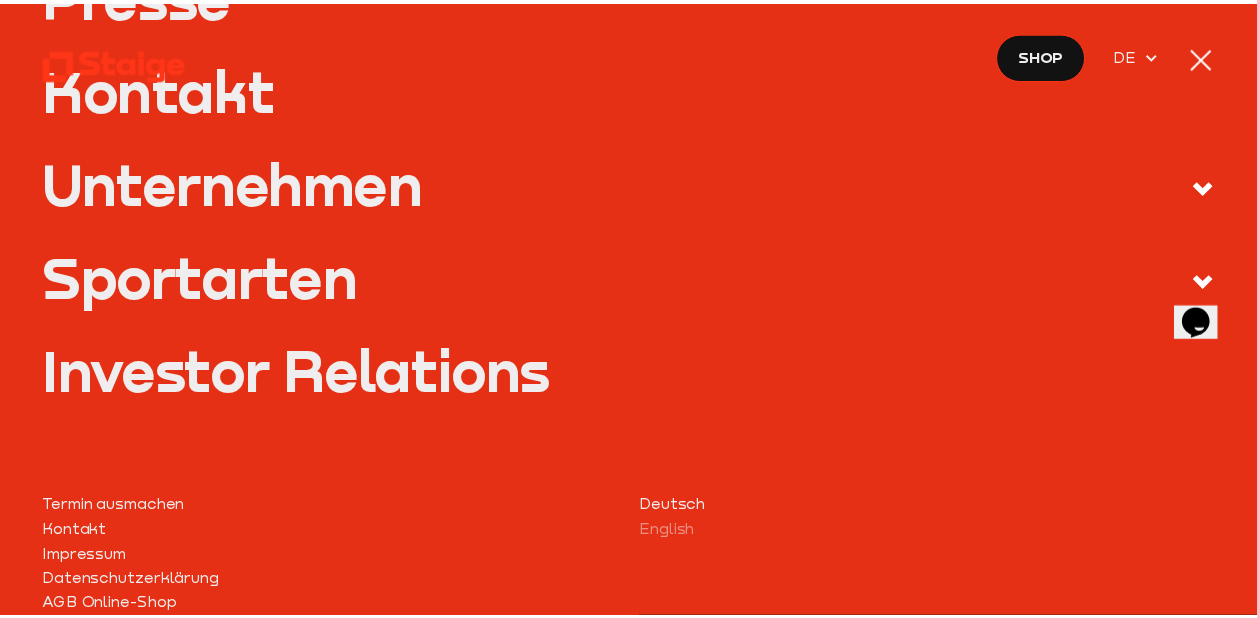 scroll, scrollTop: 1010, scrollLeft: 0, axis: vertical 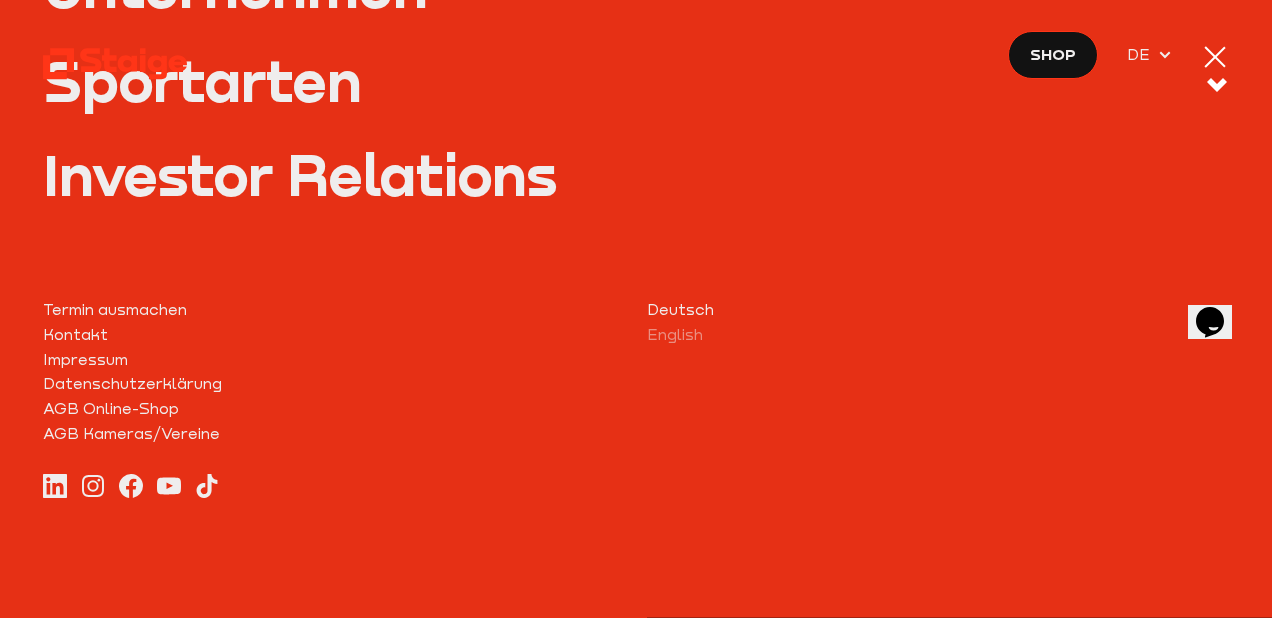 click at bounding box center [1215, 56] 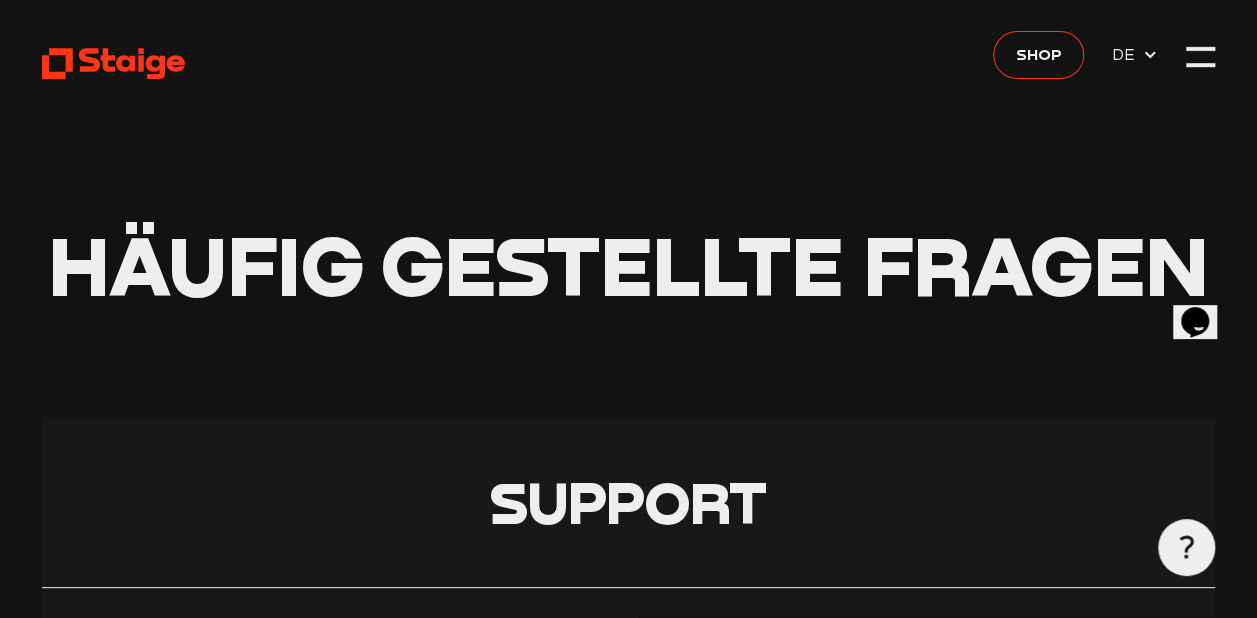 click 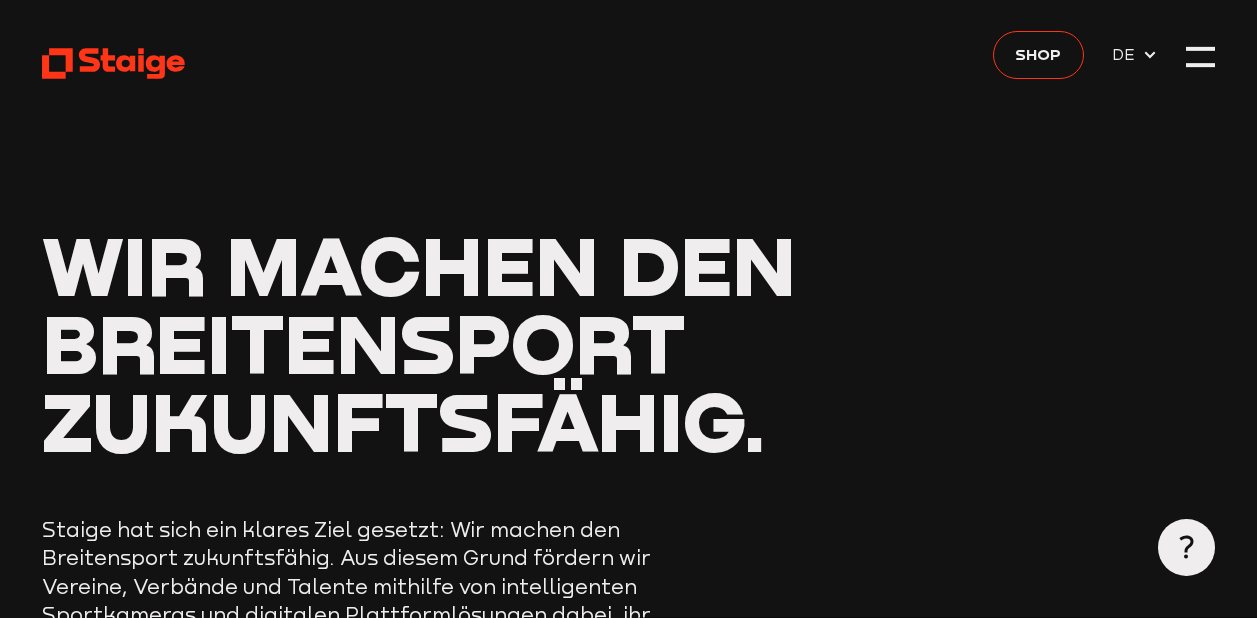 scroll, scrollTop: 0, scrollLeft: 0, axis: both 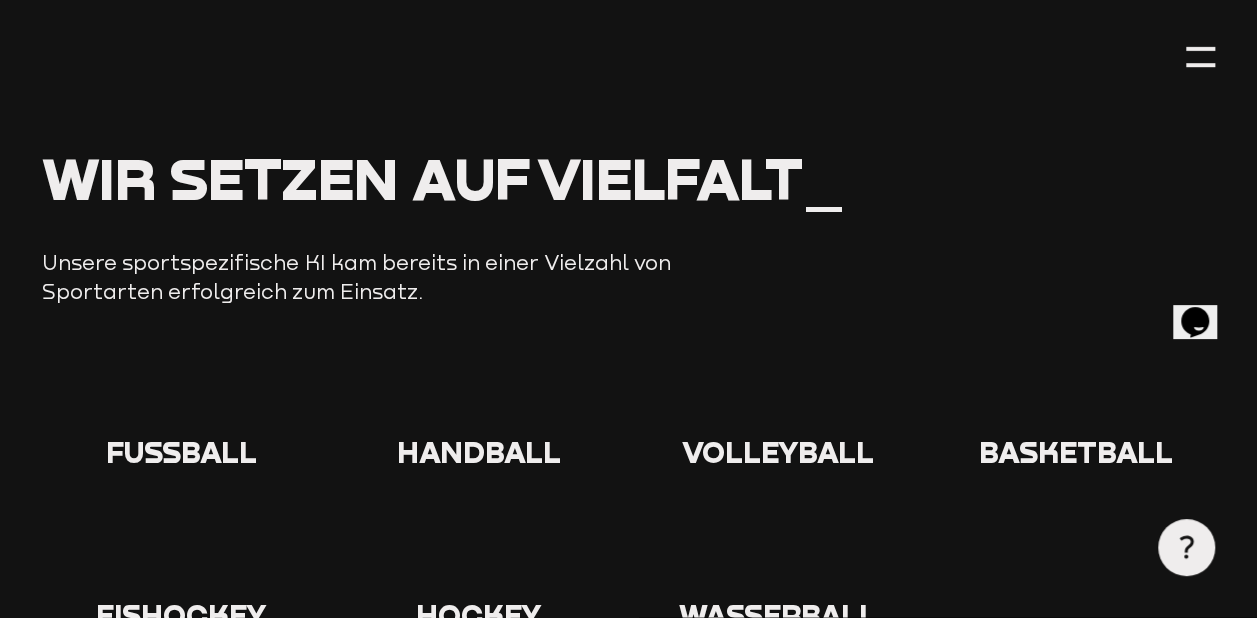 click 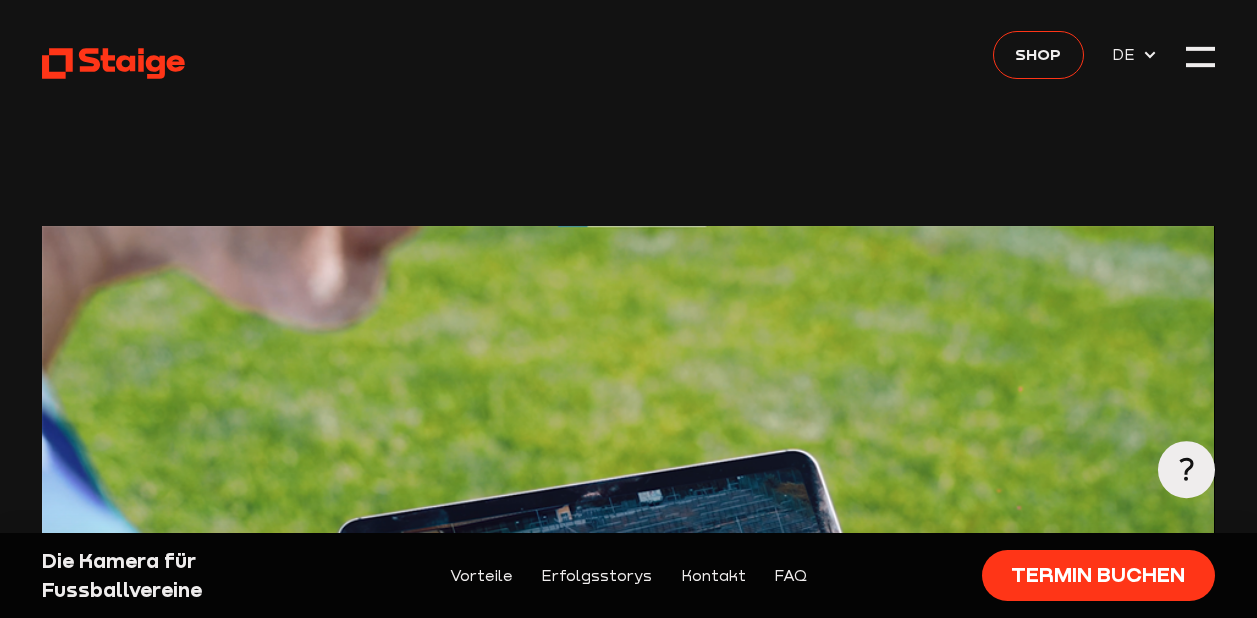 scroll, scrollTop: 0, scrollLeft: 0, axis: both 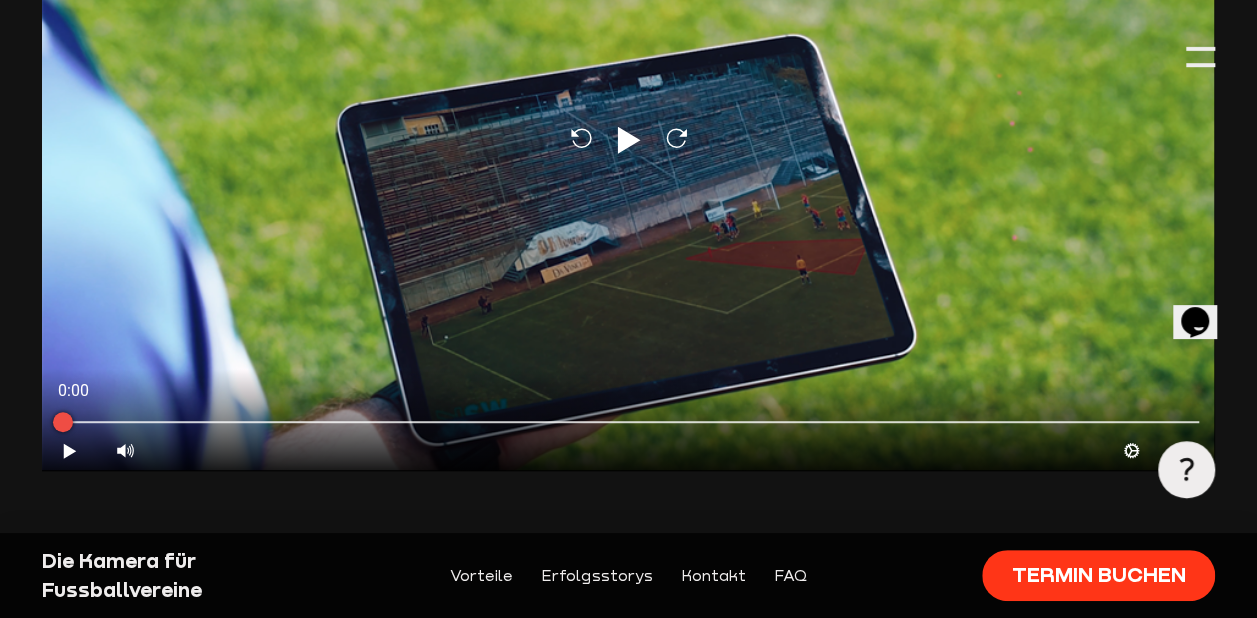 click on "Termin buchen" at bounding box center (1098, 575) 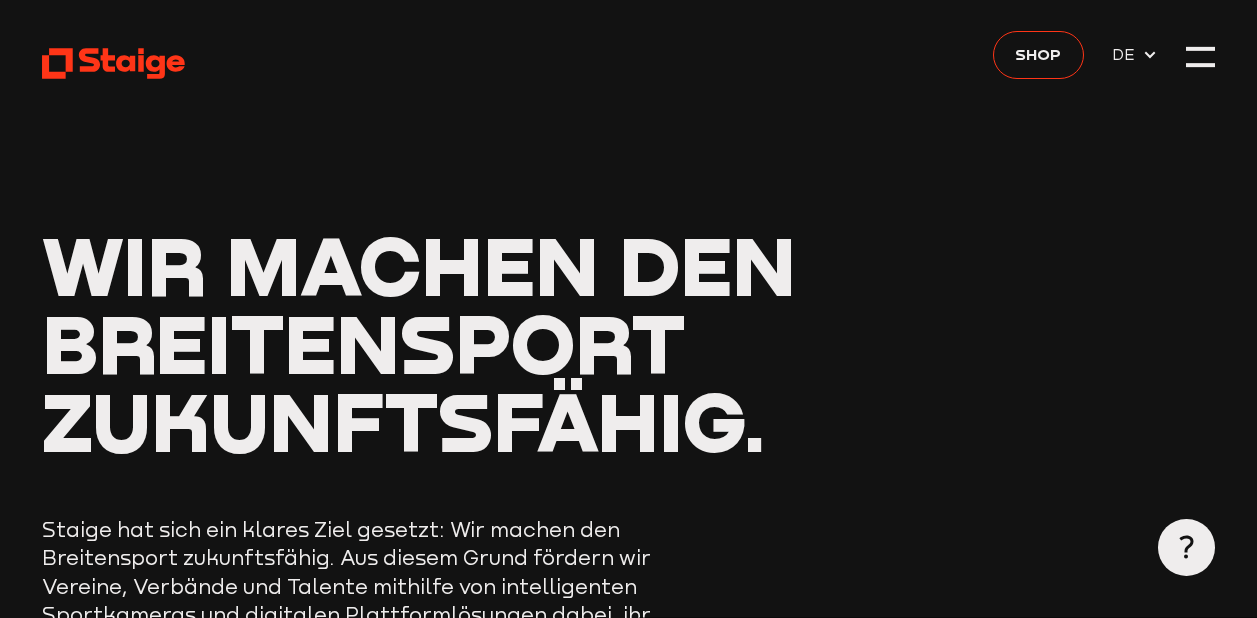 scroll, scrollTop: 0, scrollLeft: 0, axis: both 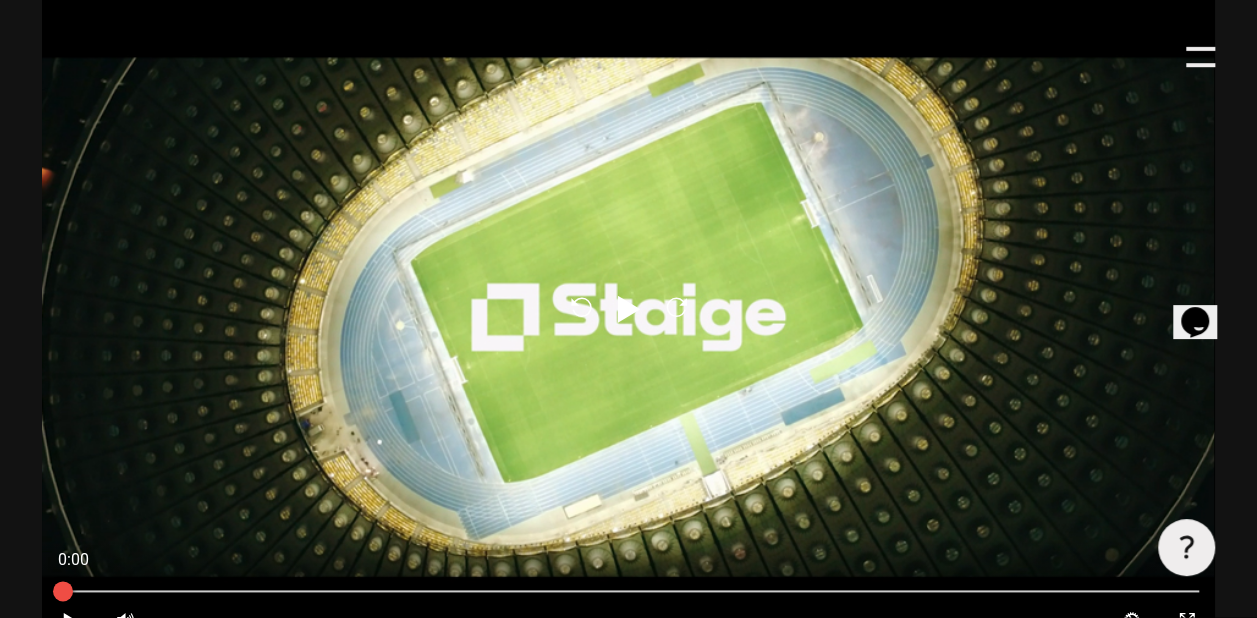 click on "Play" at bounding box center [629, 315] 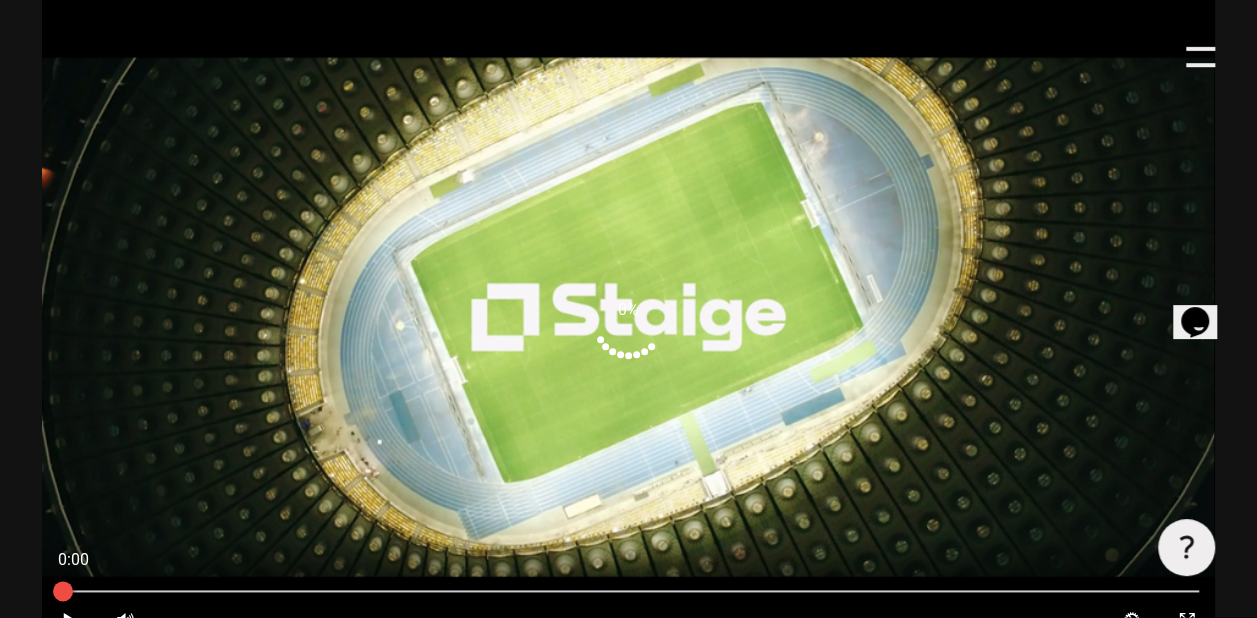 type on "0.8" 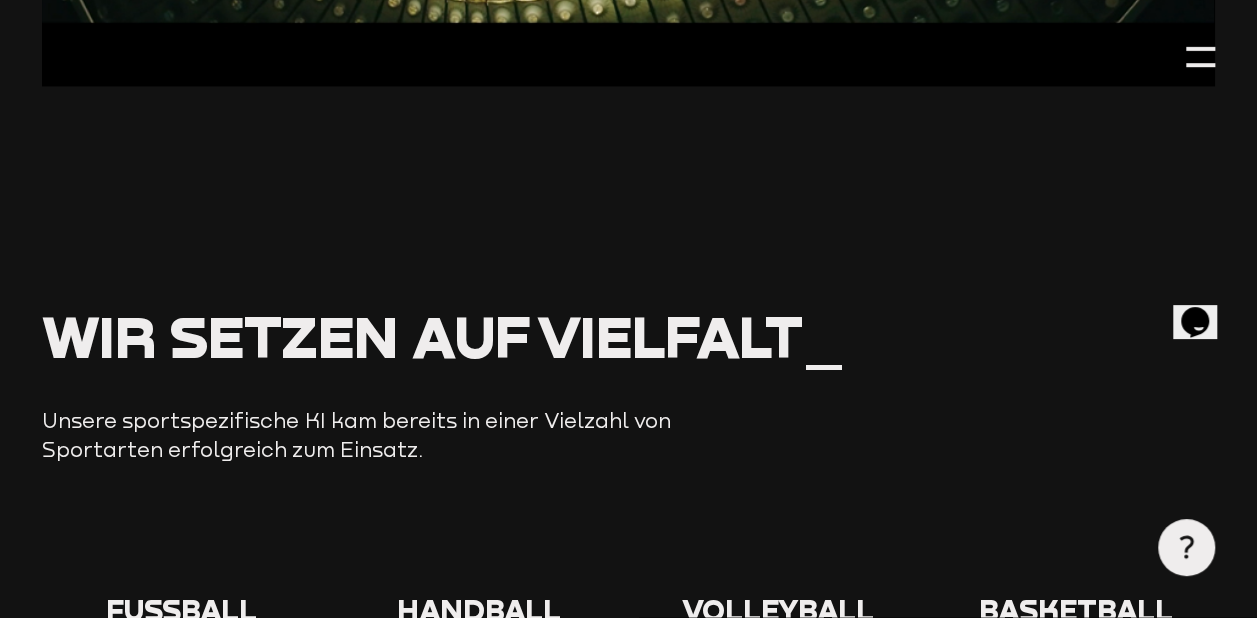 scroll, scrollTop: 1762, scrollLeft: 0, axis: vertical 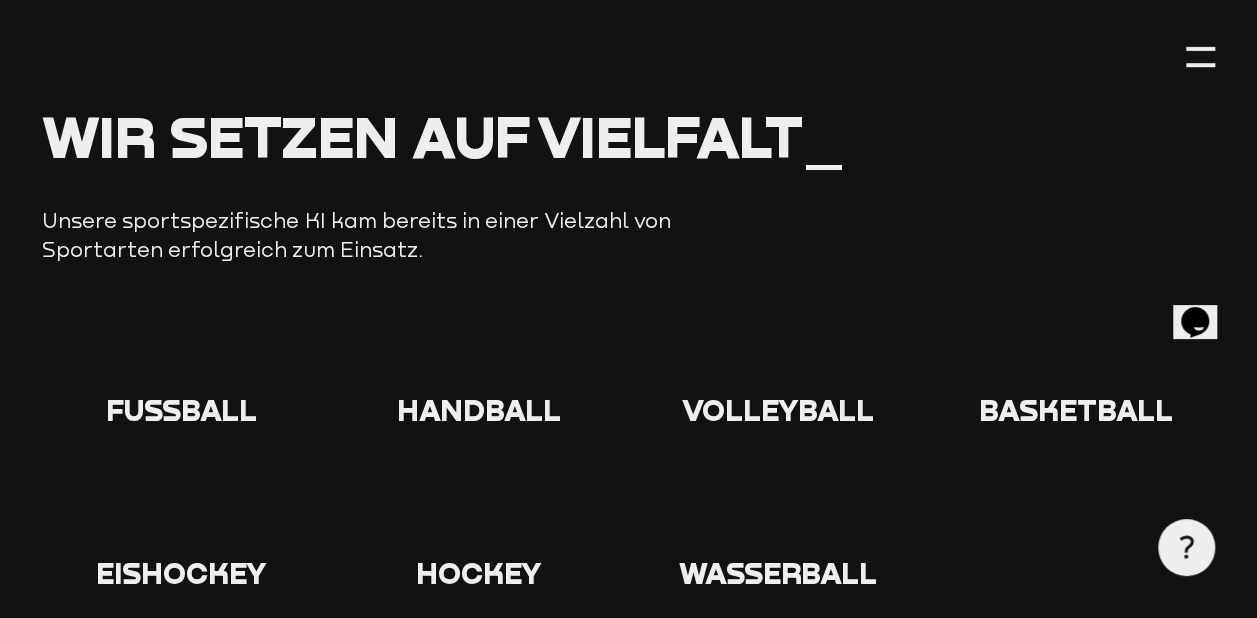 click 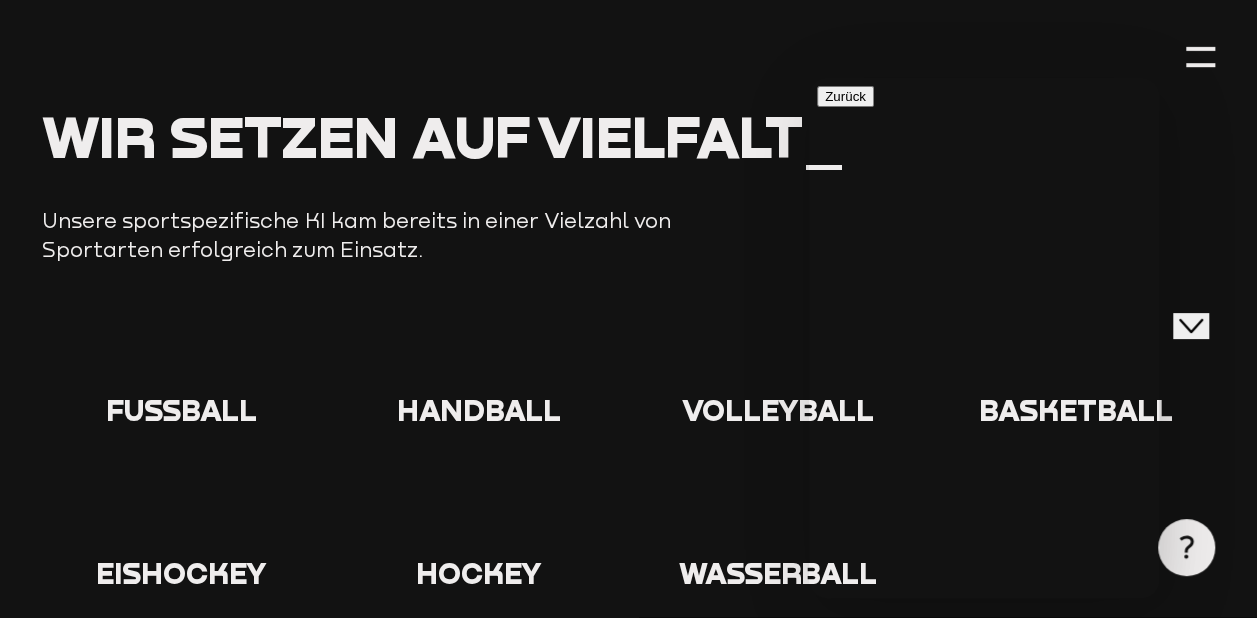 click on "Close Chat This icon closes the chat window." at bounding box center [1191, 326] 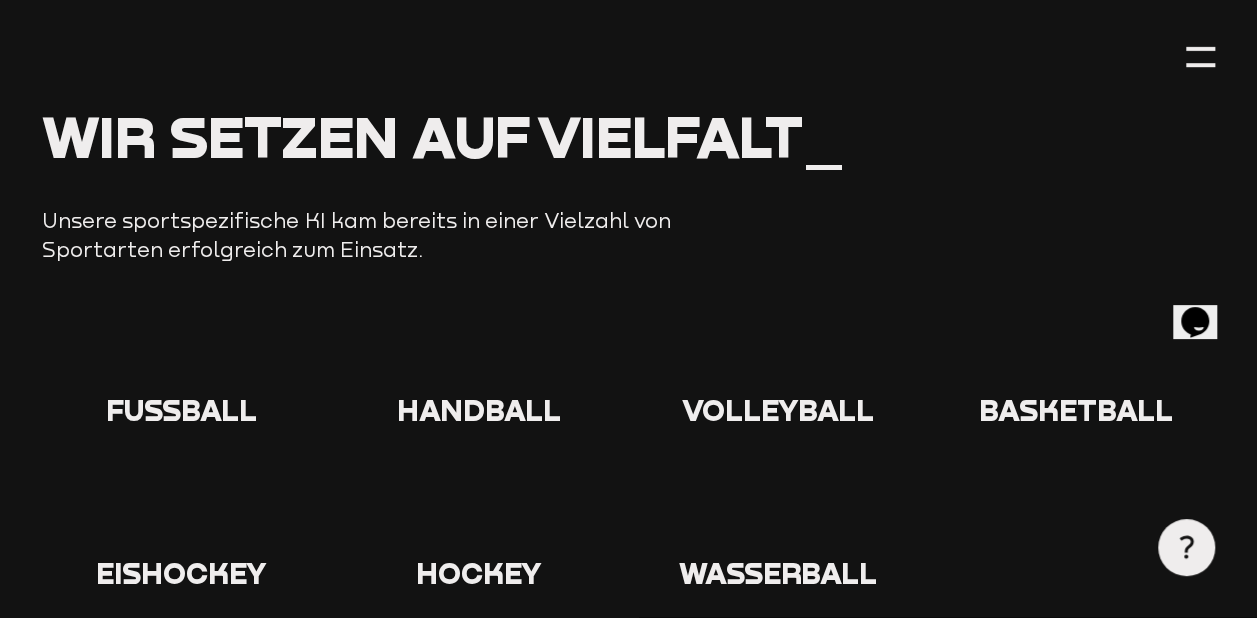 click 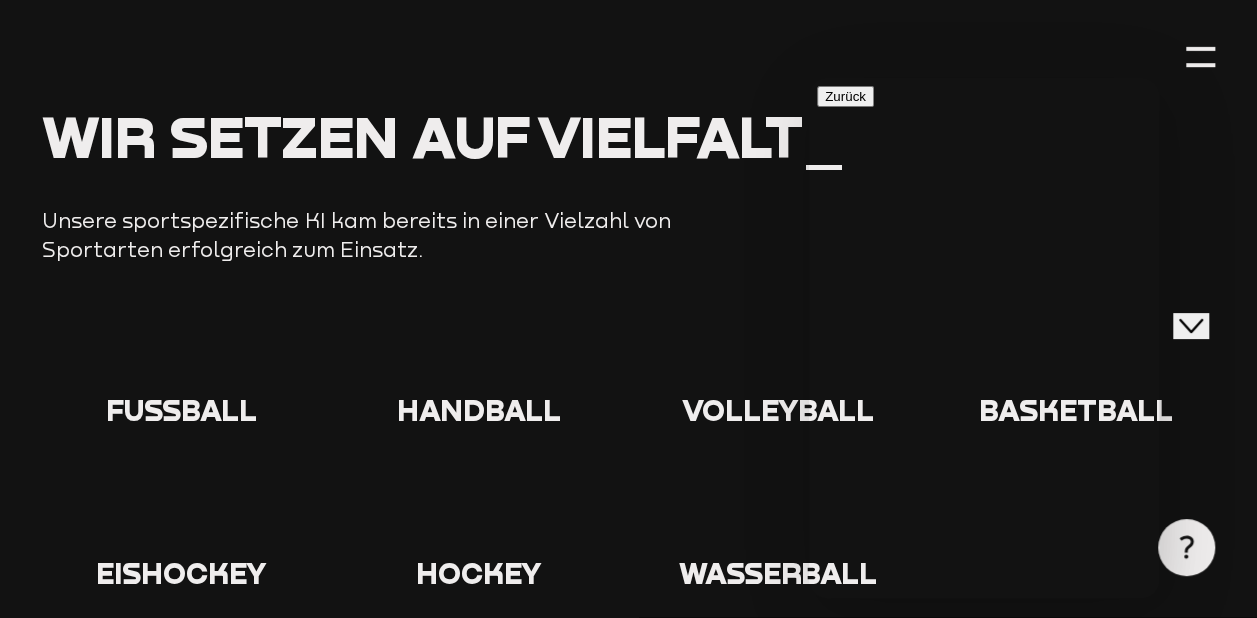 click on "Close Chat This icon closes the chat window." at bounding box center [1191, 326] 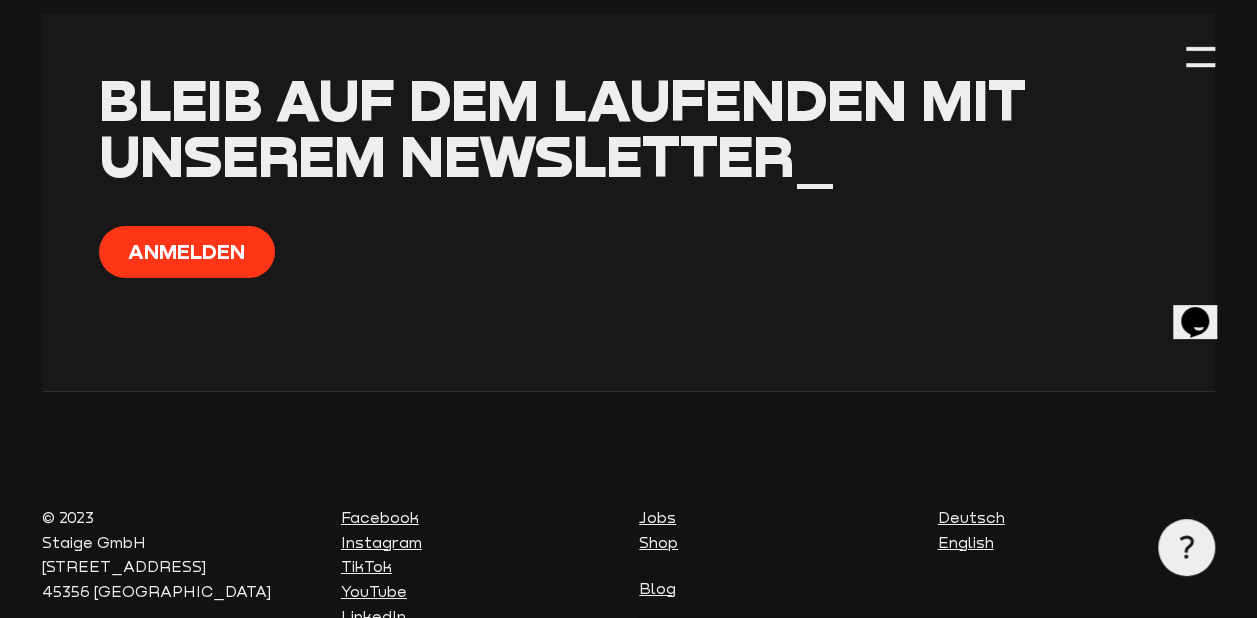 scroll, scrollTop: 7169, scrollLeft: 0, axis: vertical 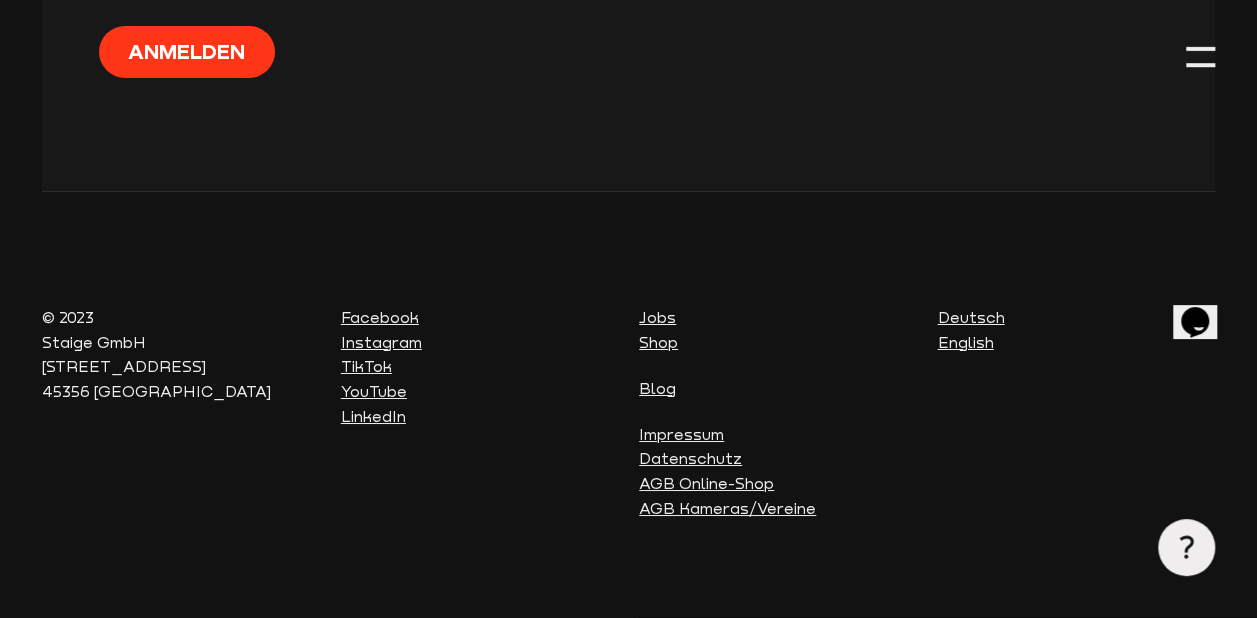click at bounding box center (1200, 65) 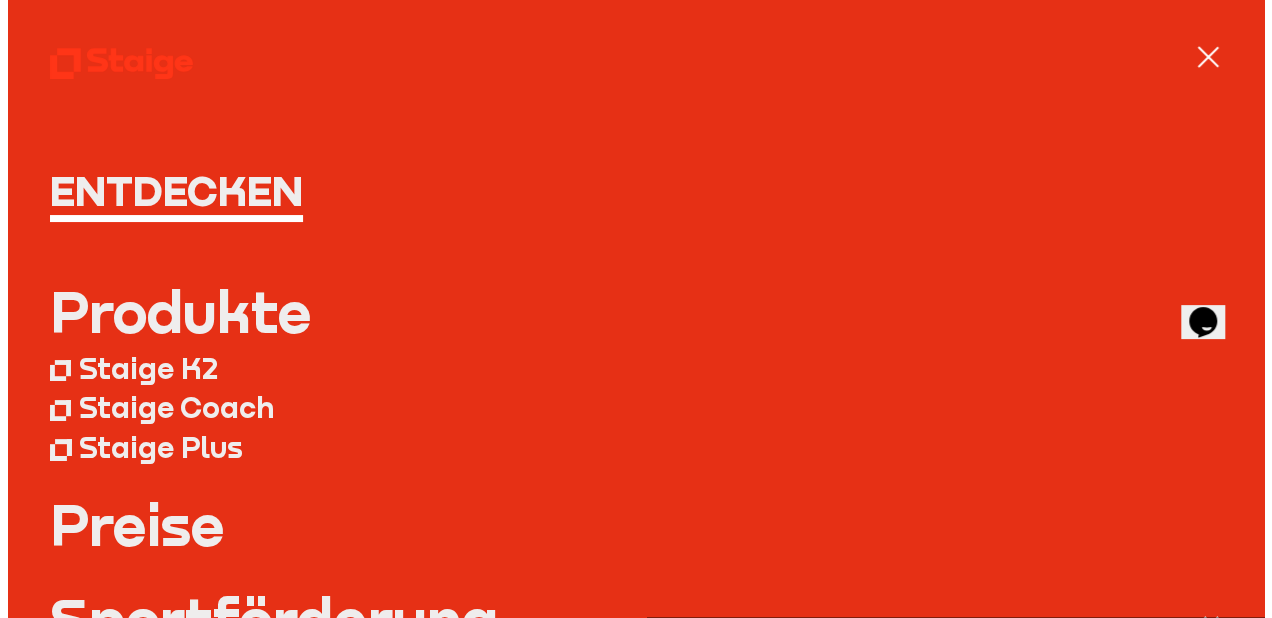 scroll, scrollTop: 7179, scrollLeft: 0, axis: vertical 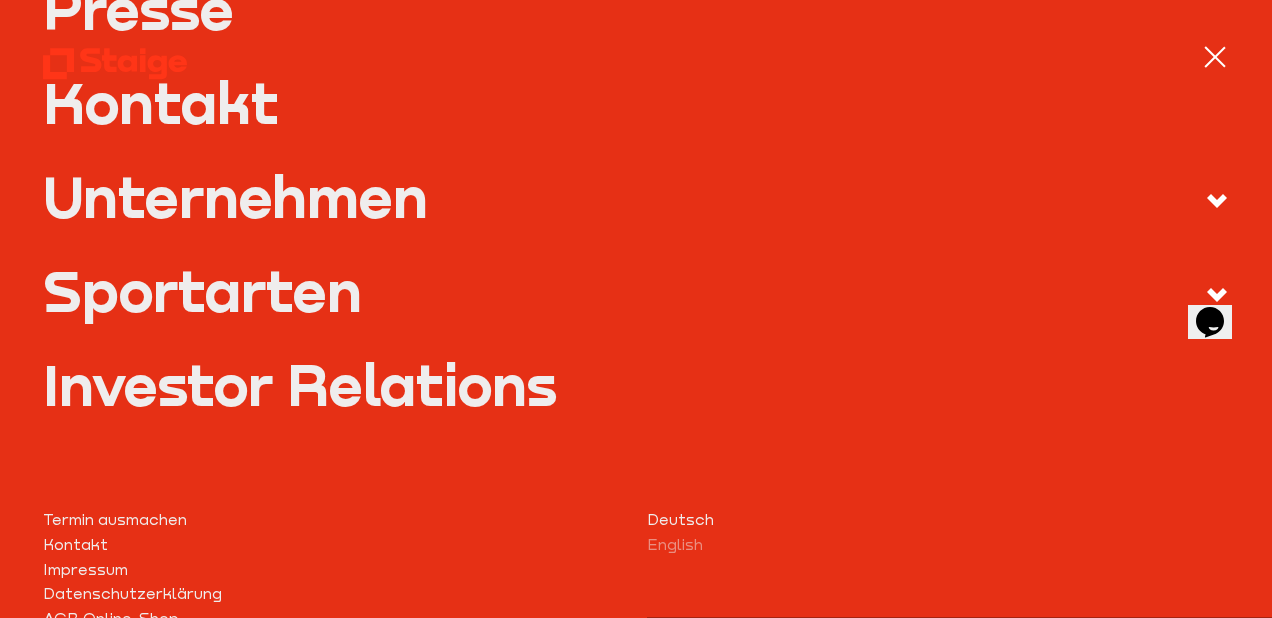 click on "Sportarten" at bounding box center [202, 290] 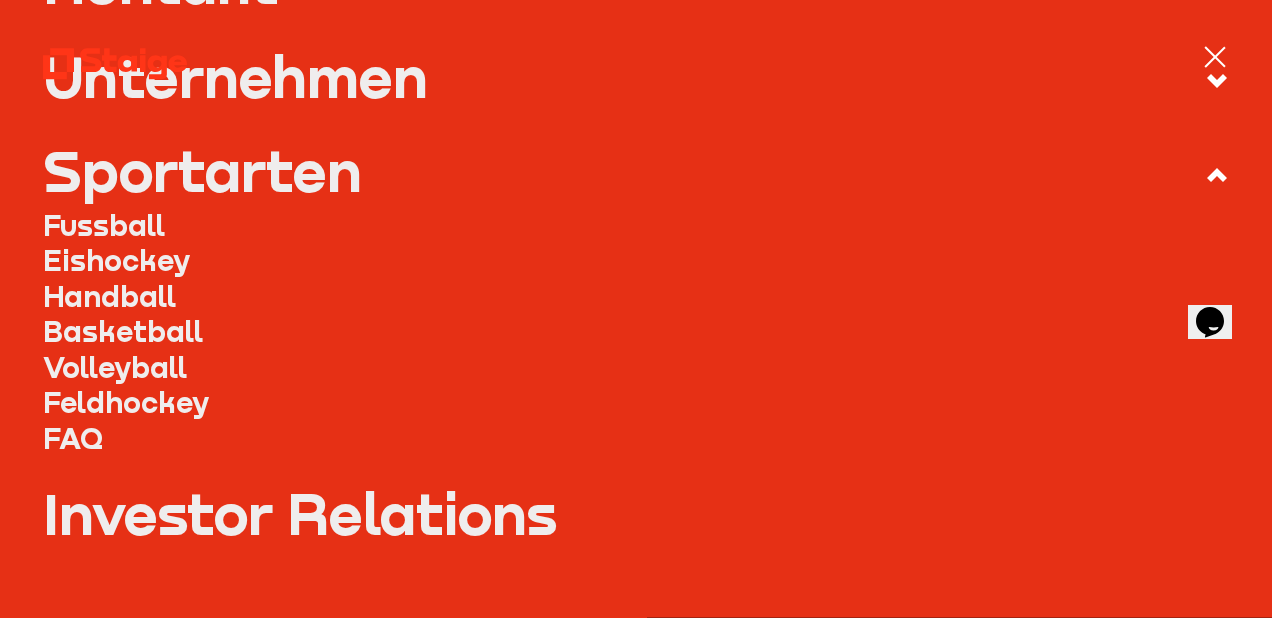 scroll, scrollTop: 680, scrollLeft: 0, axis: vertical 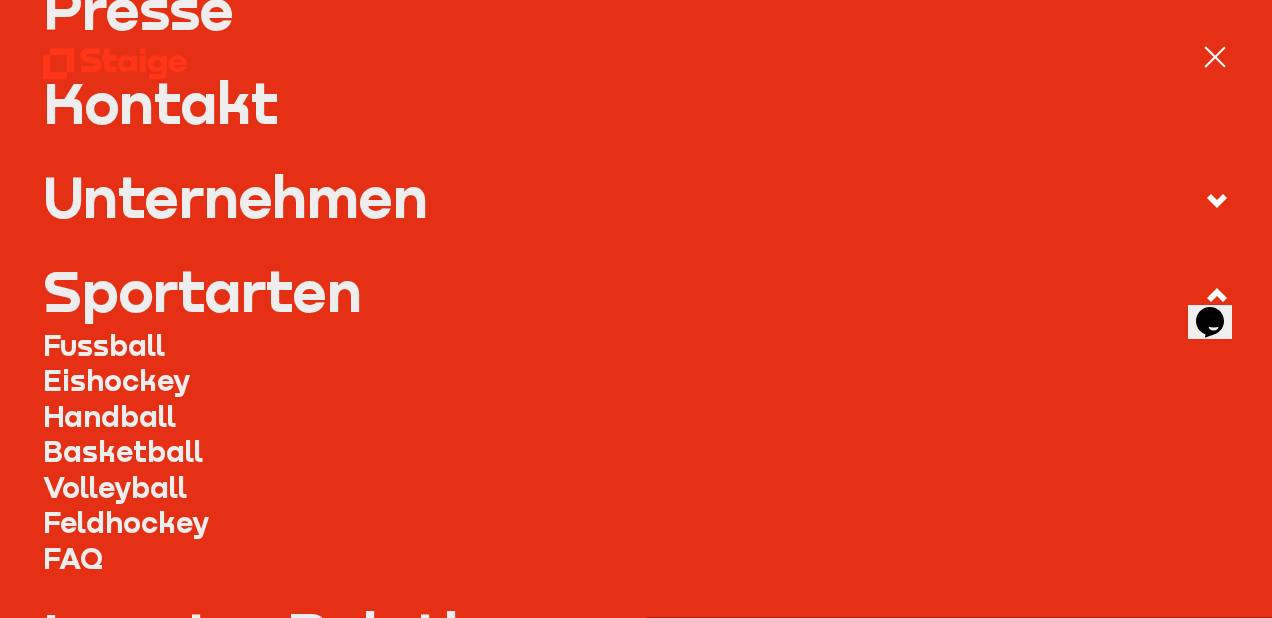click on "Fussball" at bounding box center (636, 345) 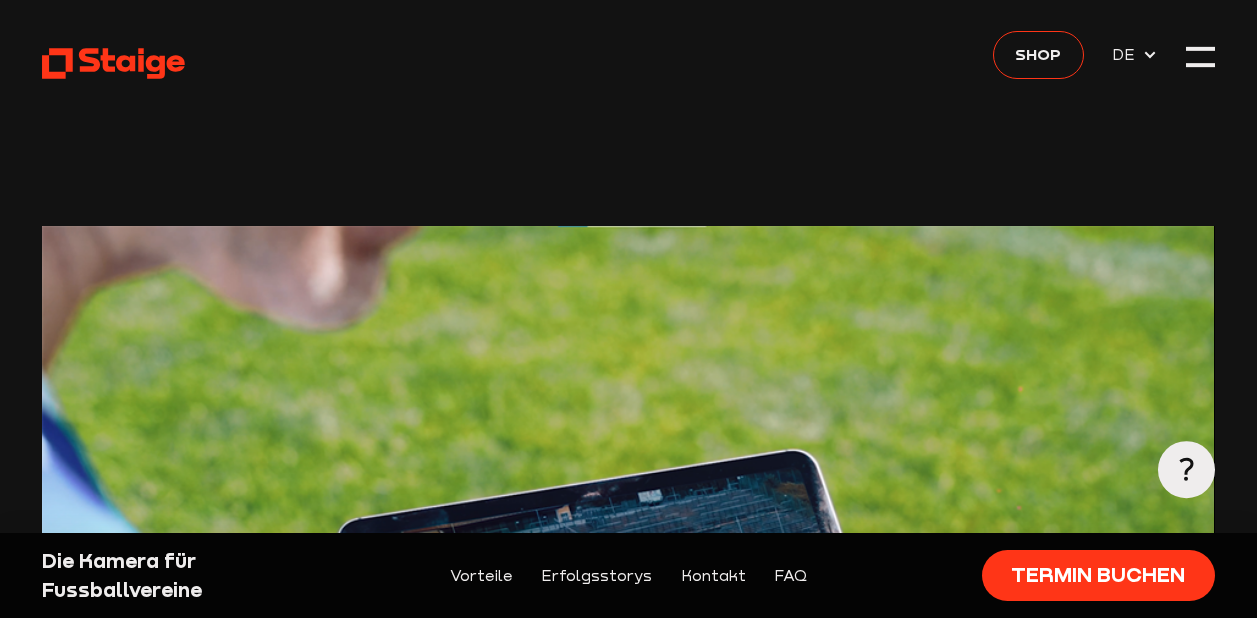 scroll, scrollTop: 0, scrollLeft: 0, axis: both 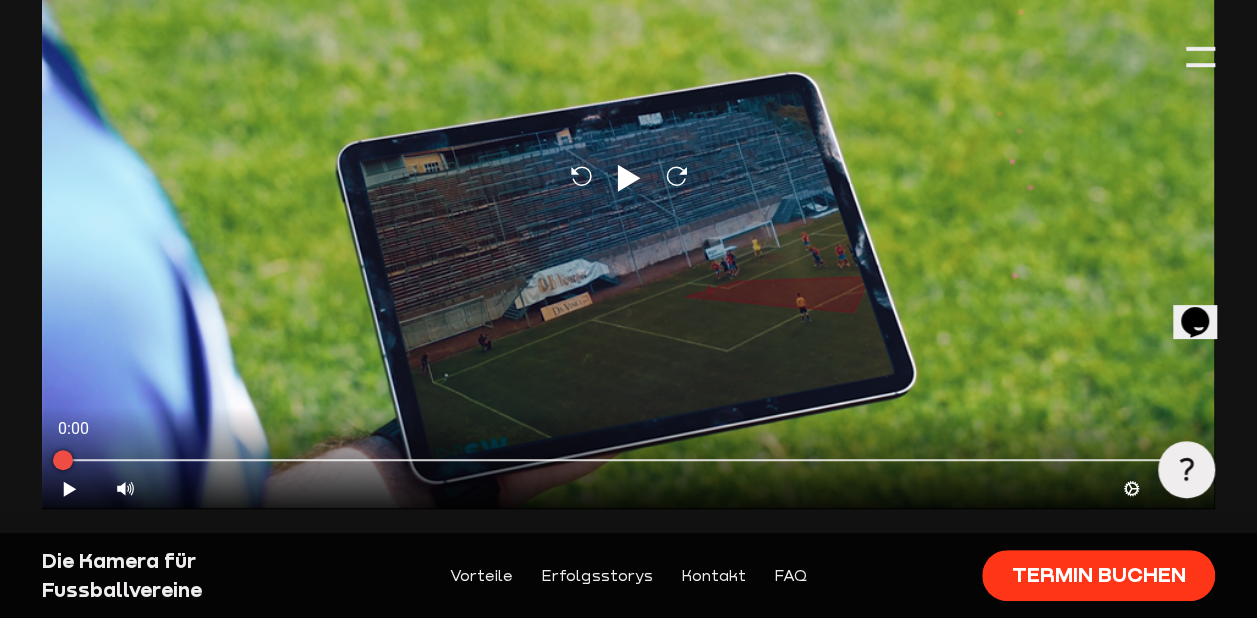 click on "Termin buchen" at bounding box center (1098, 575) 